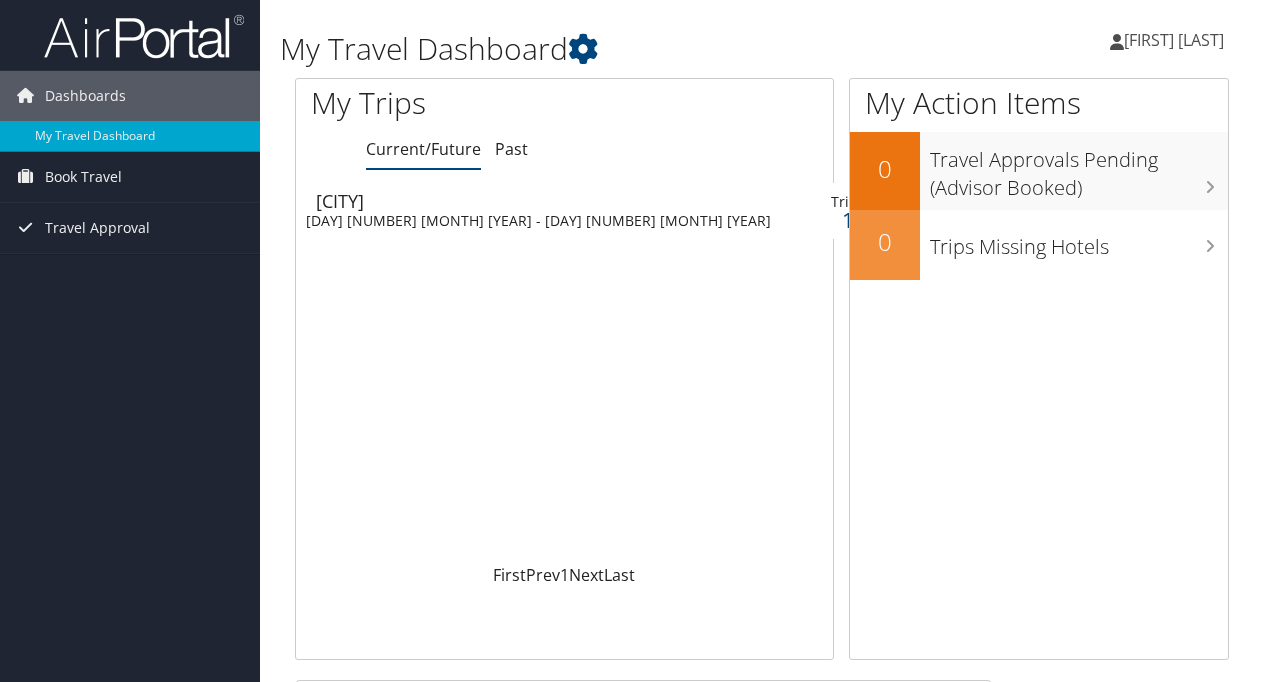 scroll, scrollTop: 0, scrollLeft: 0, axis: both 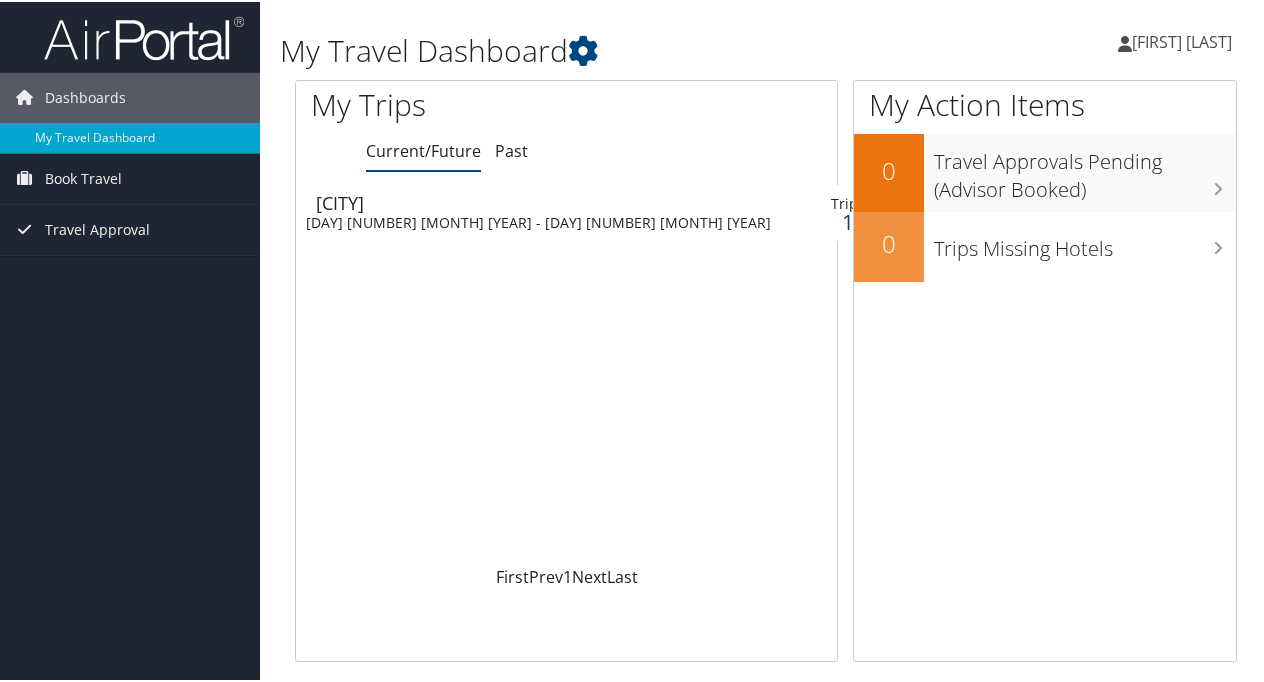 click on "[FIRST] [LAST]" at bounding box center [1182, 40] 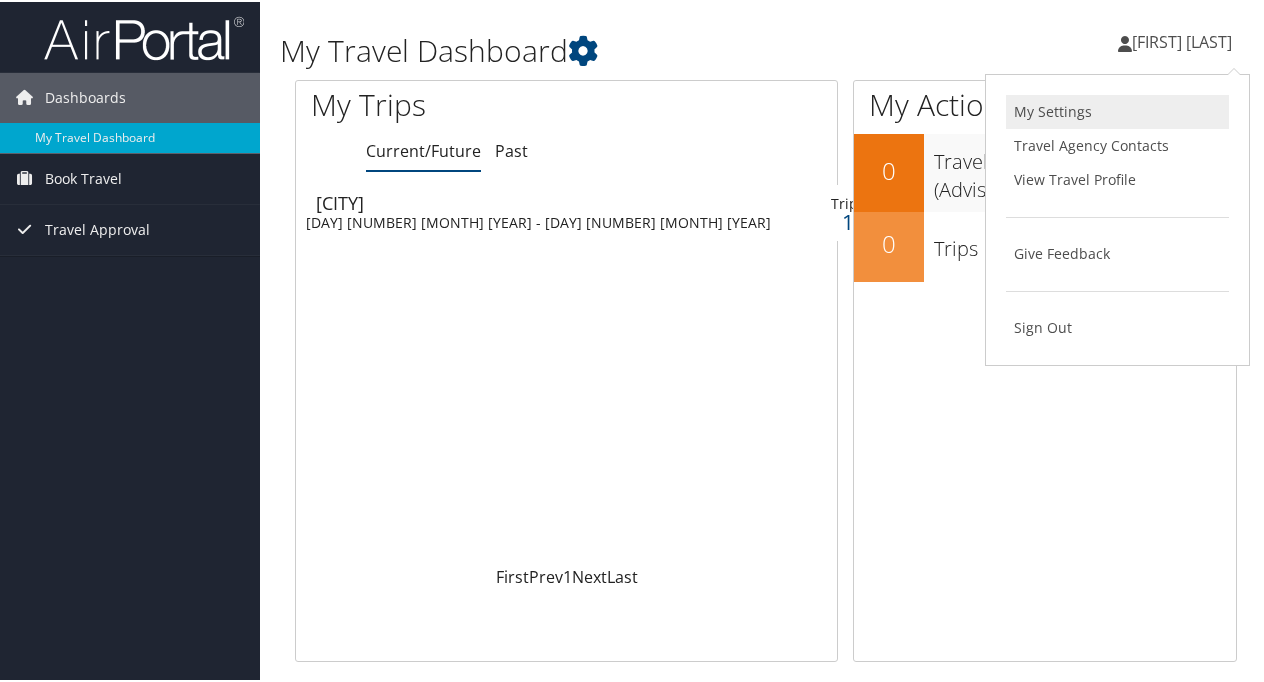 click on "My Settings" at bounding box center (1117, 110) 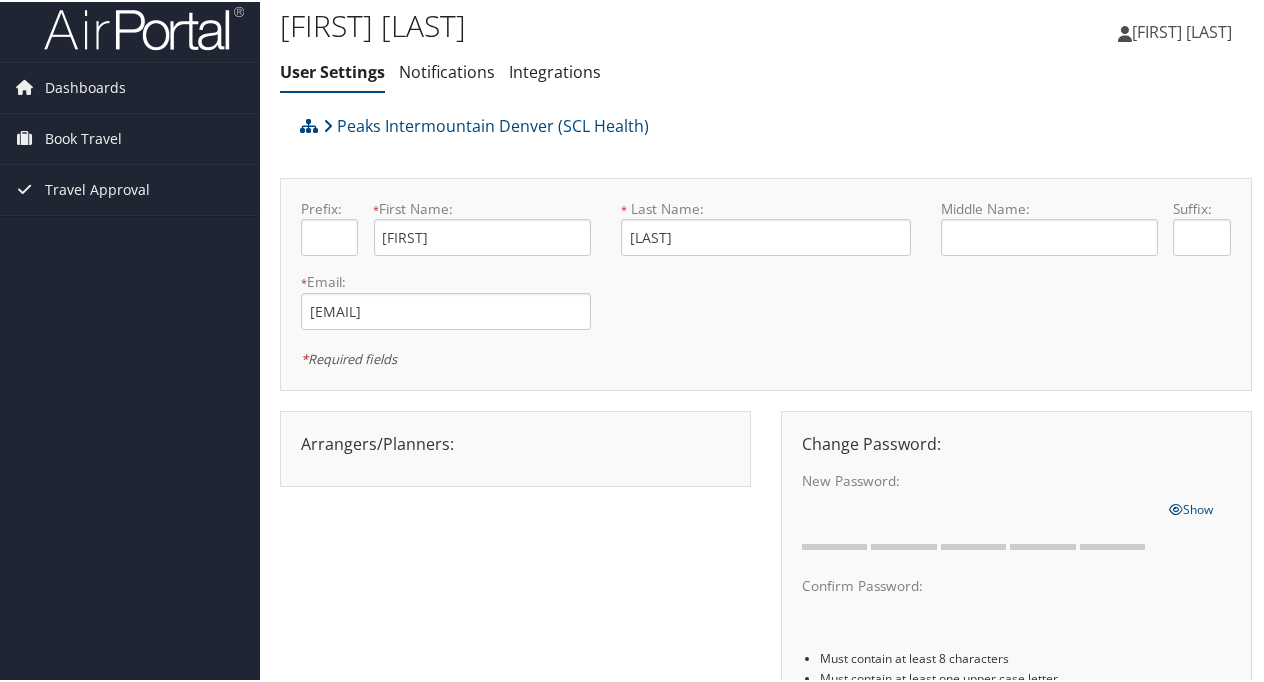 scroll, scrollTop: 0, scrollLeft: 0, axis: both 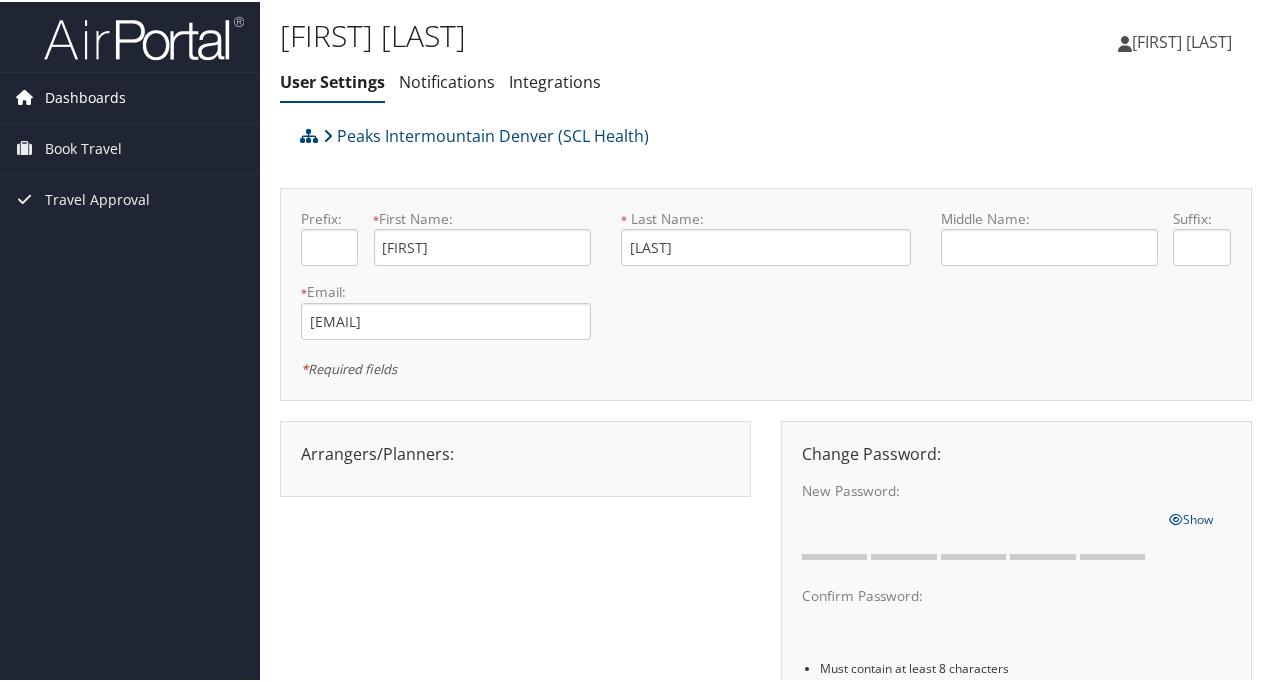 click on "Dashboards" at bounding box center (85, 96) 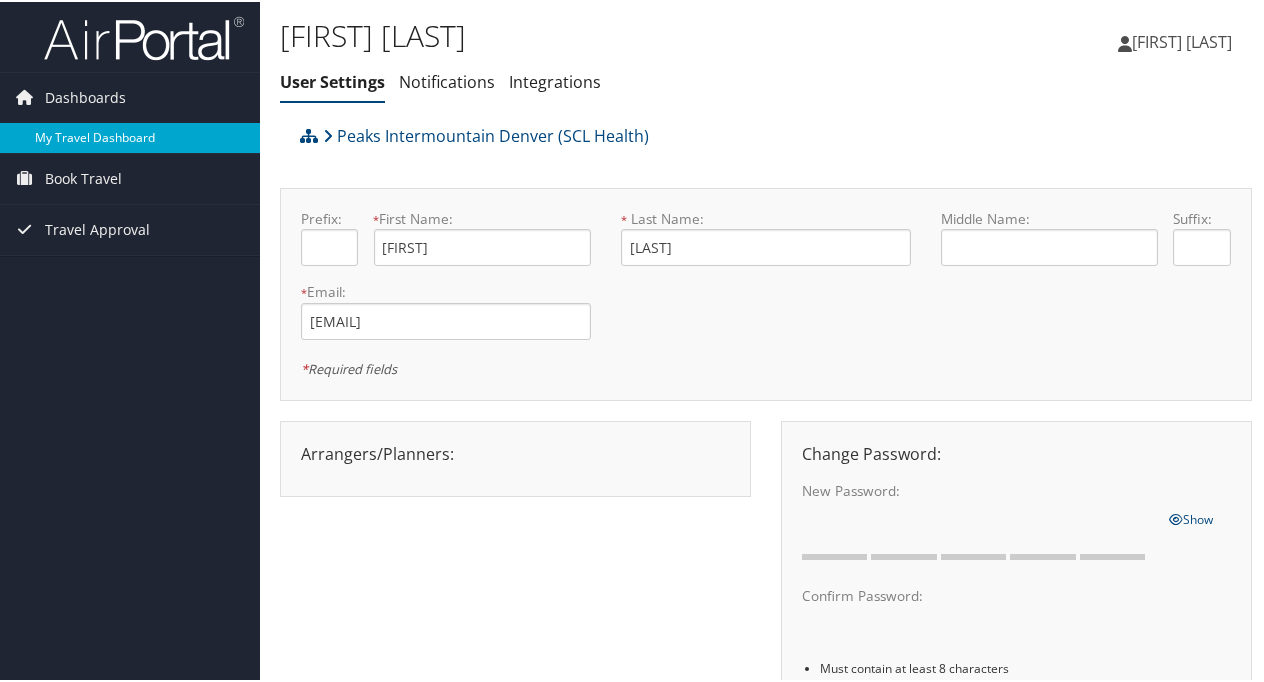click on "My Travel Dashboard" at bounding box center [130, 136] 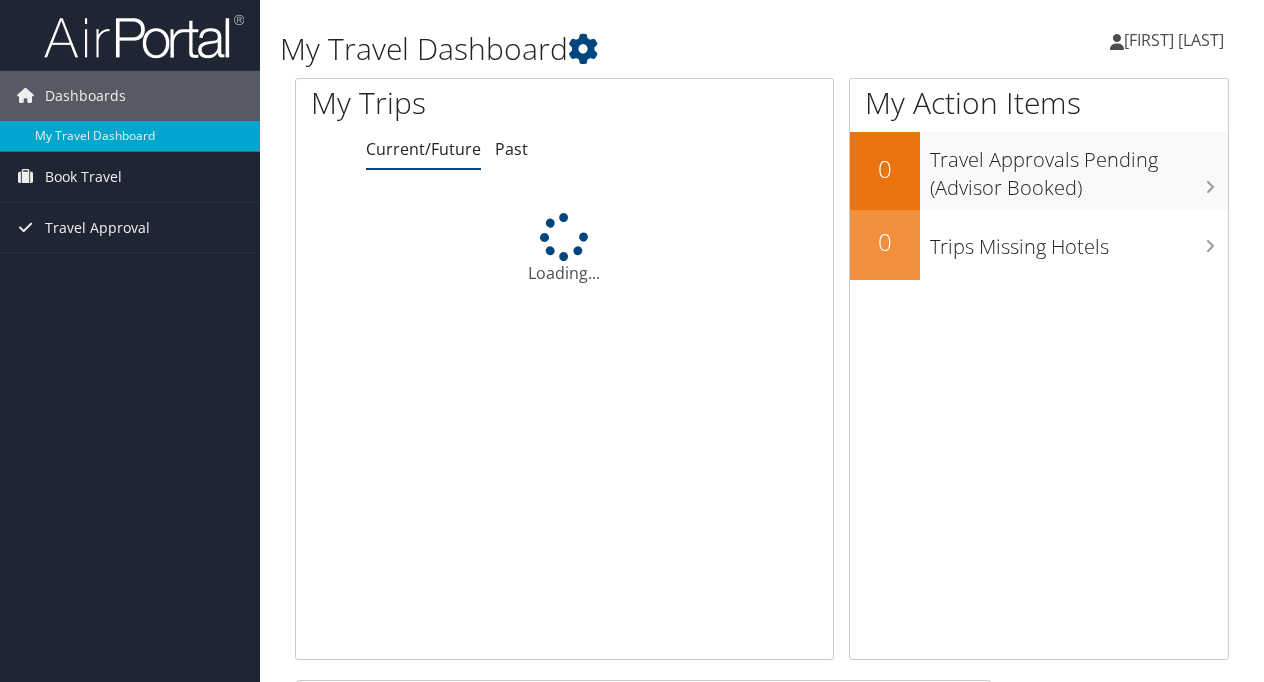 scroll, scrollTop: 0, scrollLeft: 0, axis: both 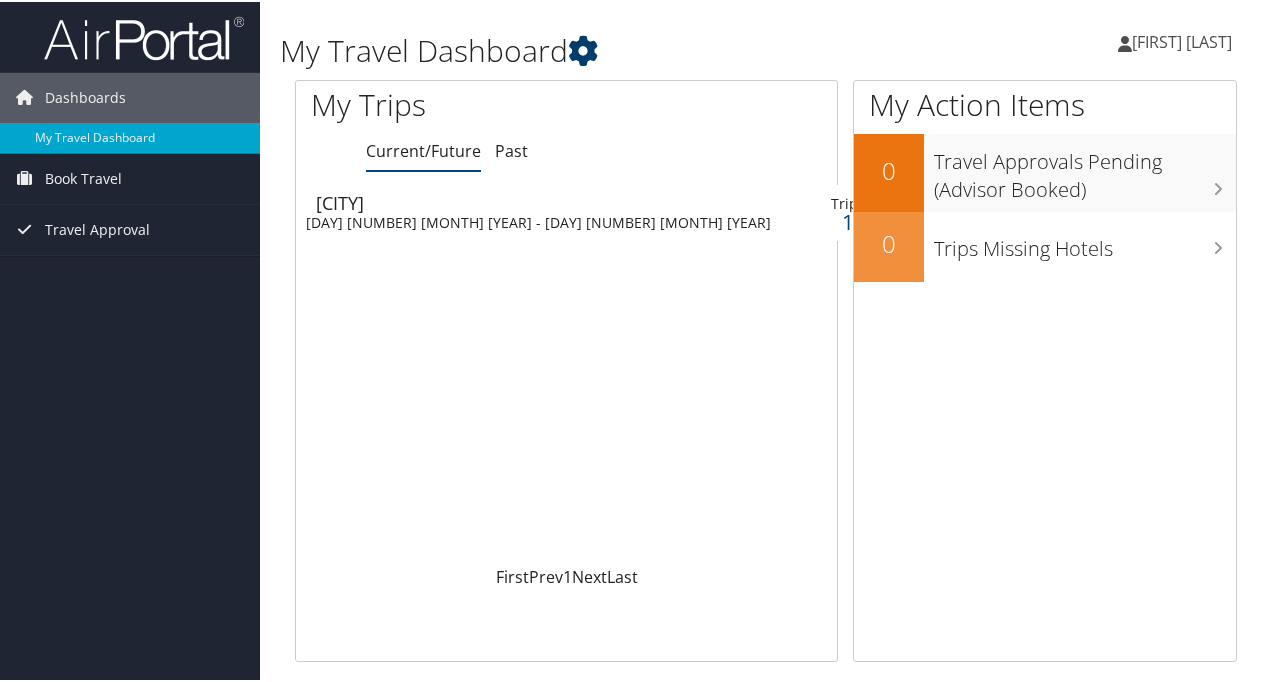 click at bounding box center (583, 49) 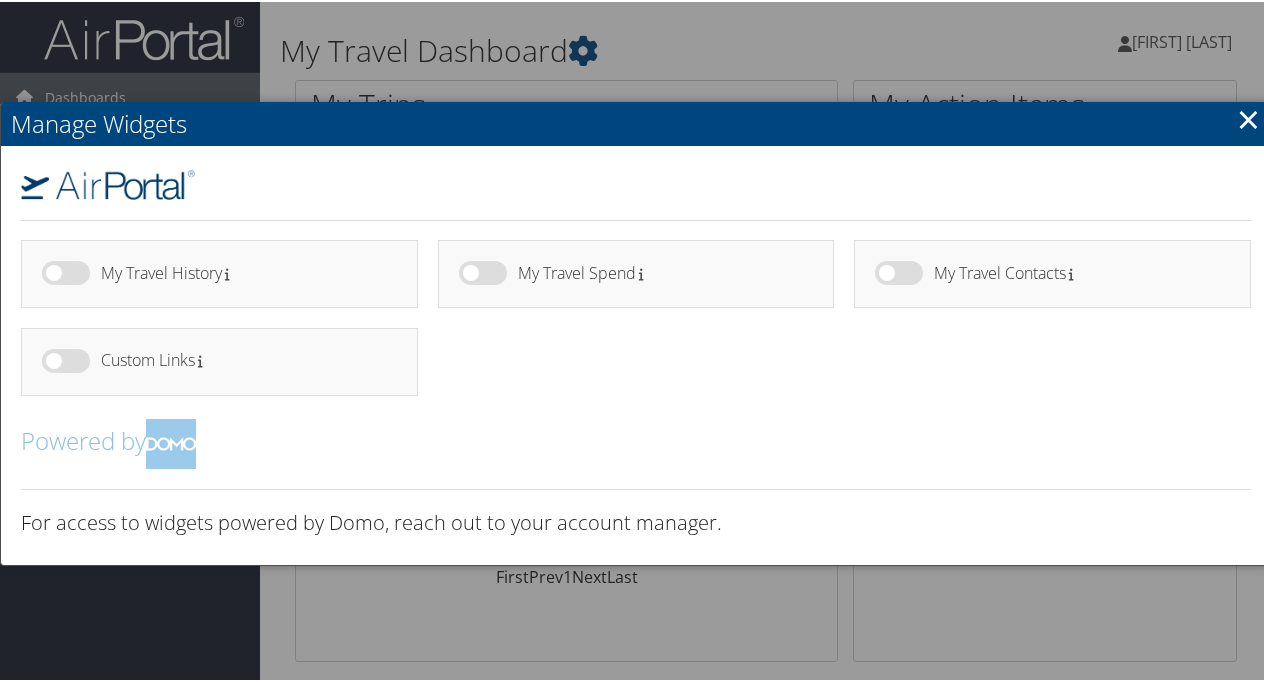 click at bounding box center [483, 271] 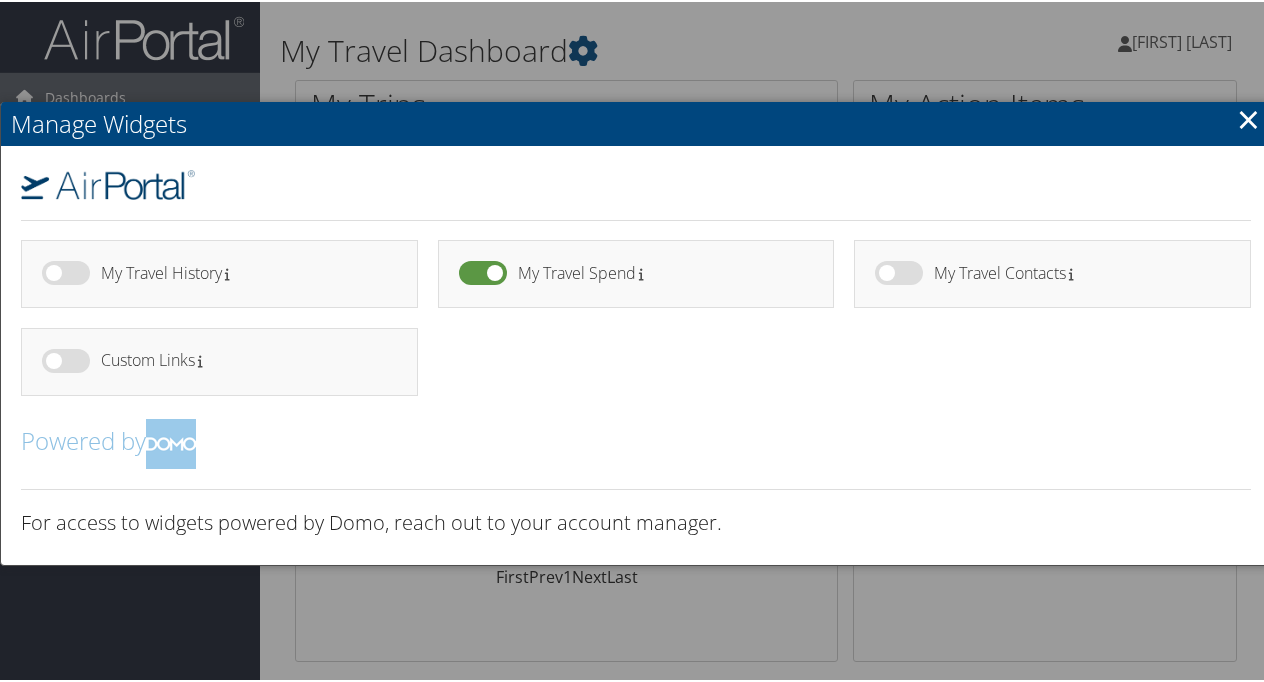 click at bounding box center (899, 271) 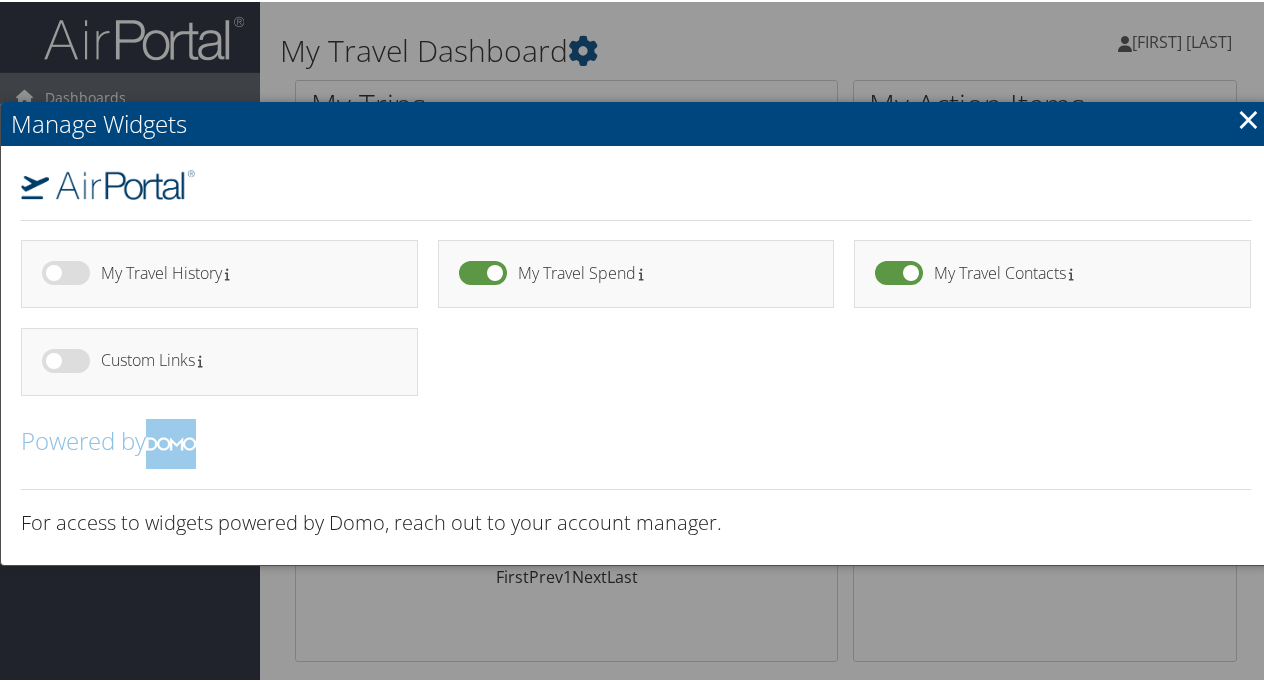 click at bounding box center (66, 271) 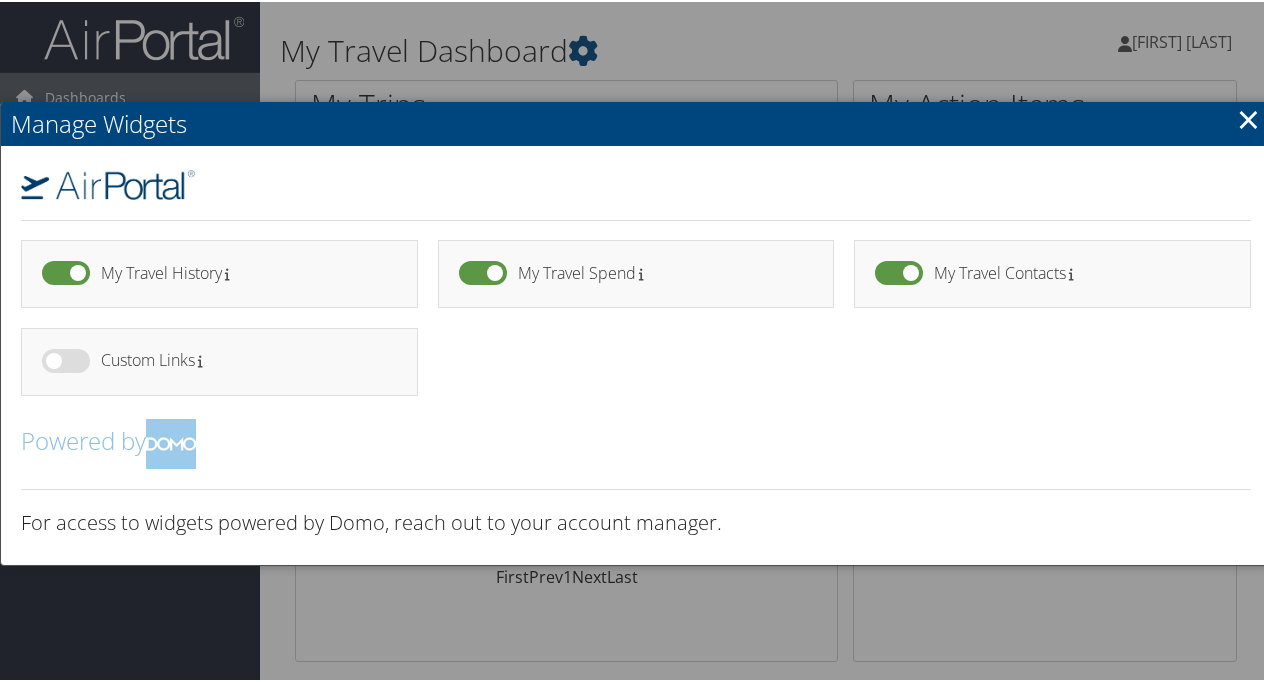 click on "×" at bounding box center [1248, 117] 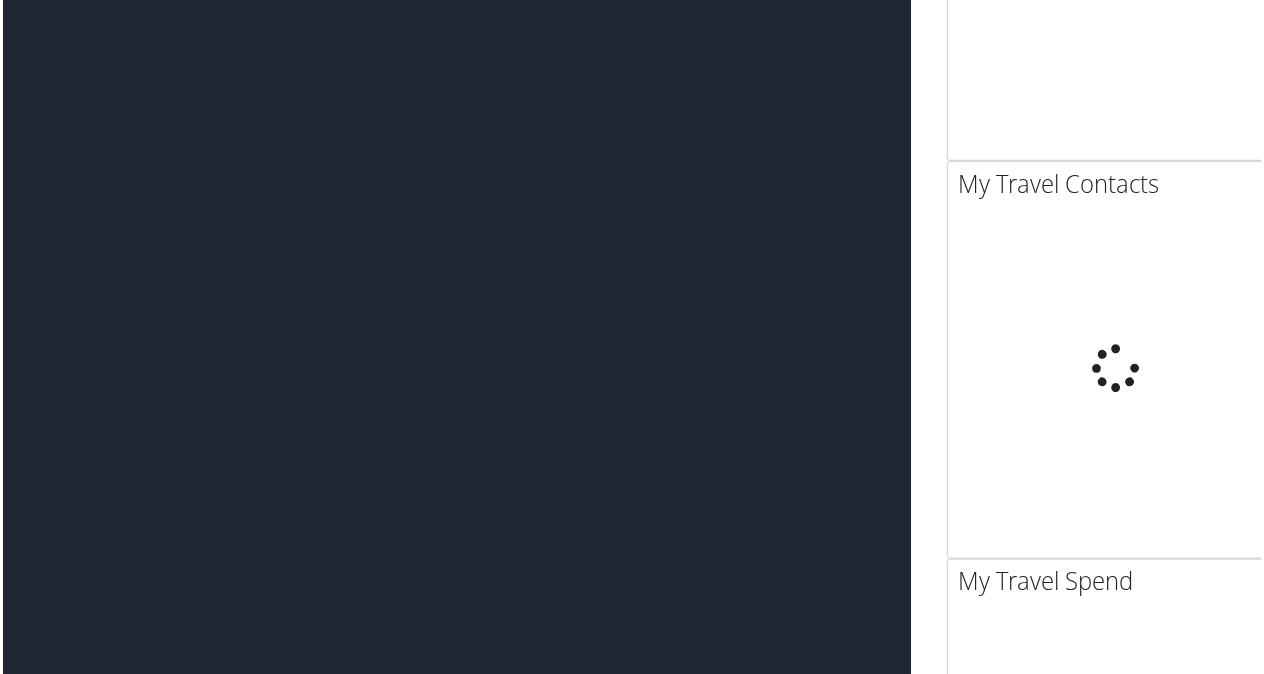 scroll, scrollTop: 2438, scrollLeft: 0, axis: vertical 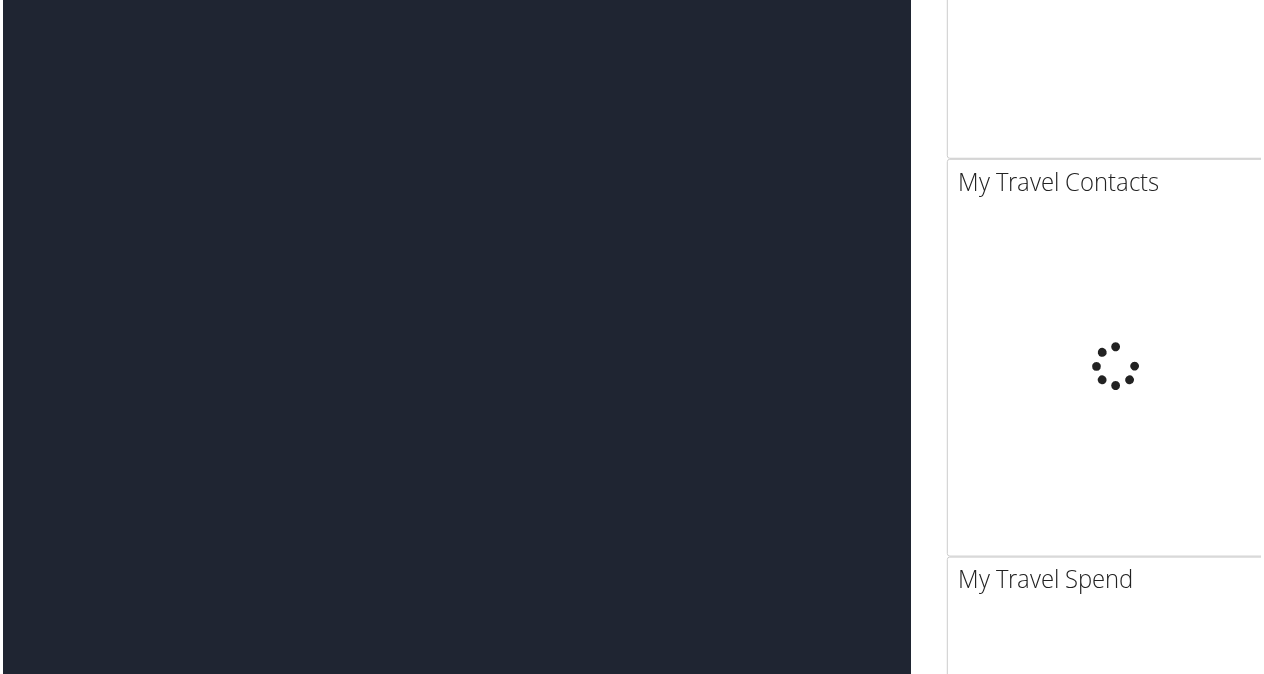 click at bounding box center [1296, 131] 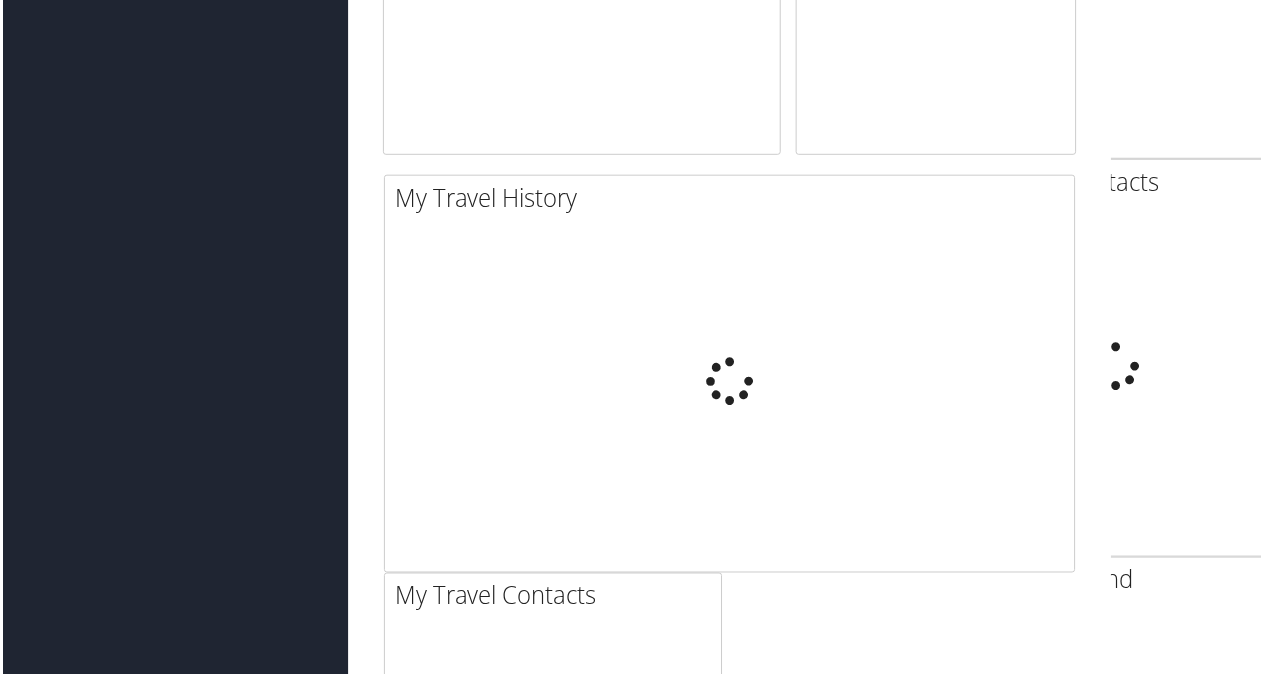 drag, startPoint x: 1120, startPoint y: 42, endPoint x: 245, endPoint y: 3, distance: 875.8687 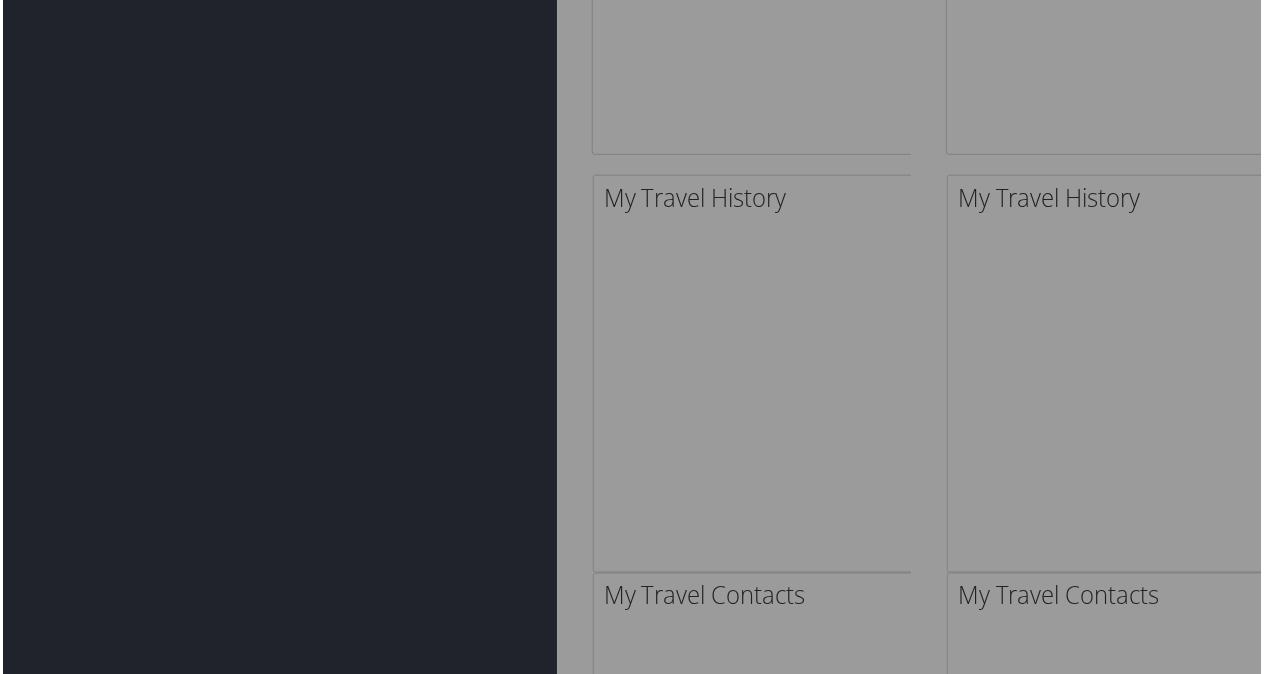 scroll, scrollTop: 0, scrollLeft: 0, axis: both 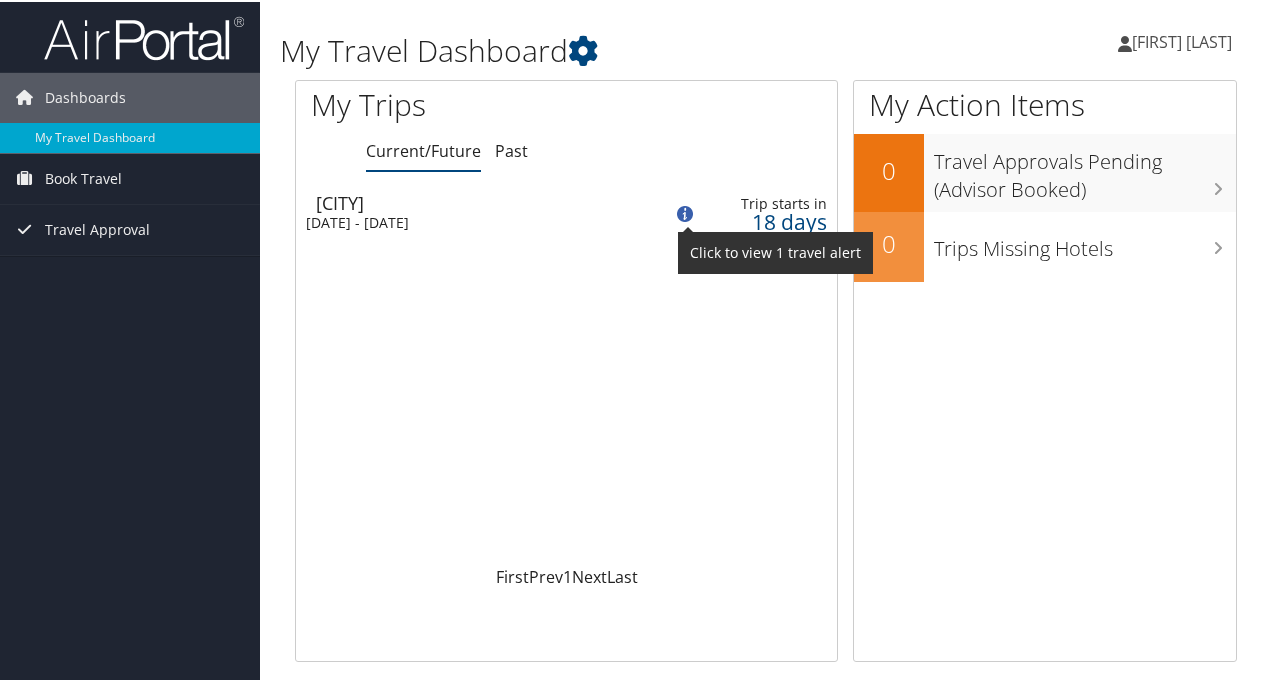 click at bounding box center [685, 212] 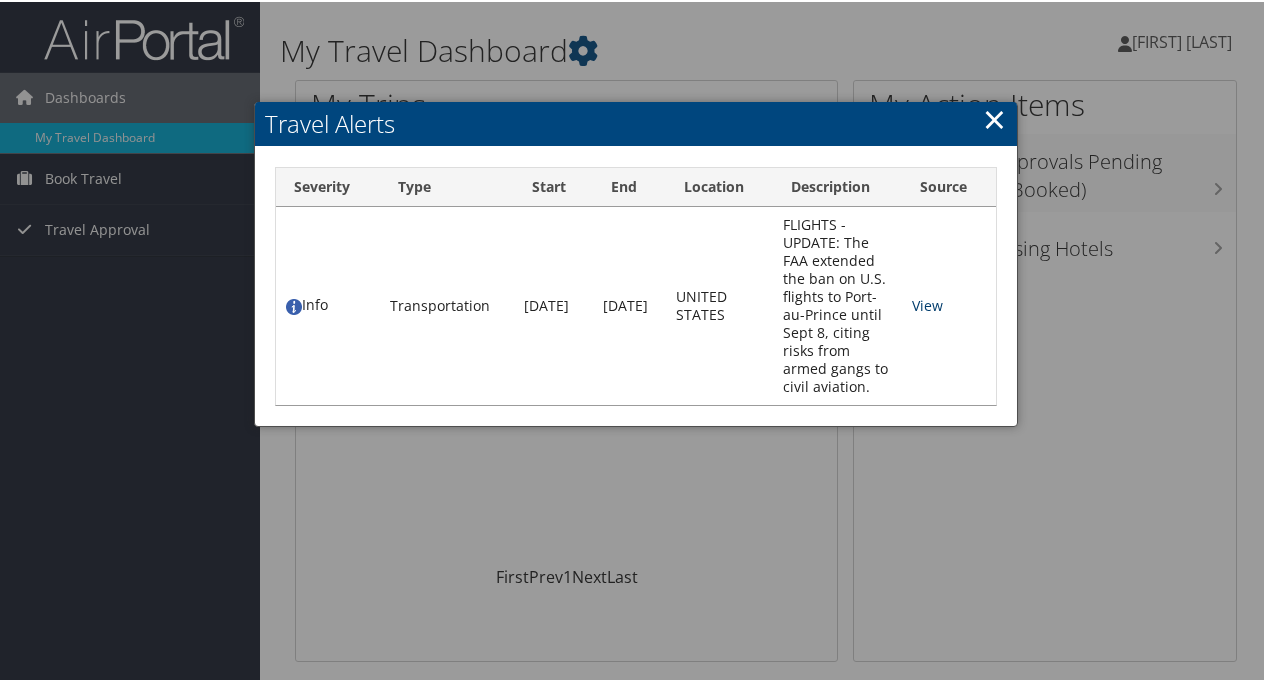 click on "View" at bounding box center (927, 303) 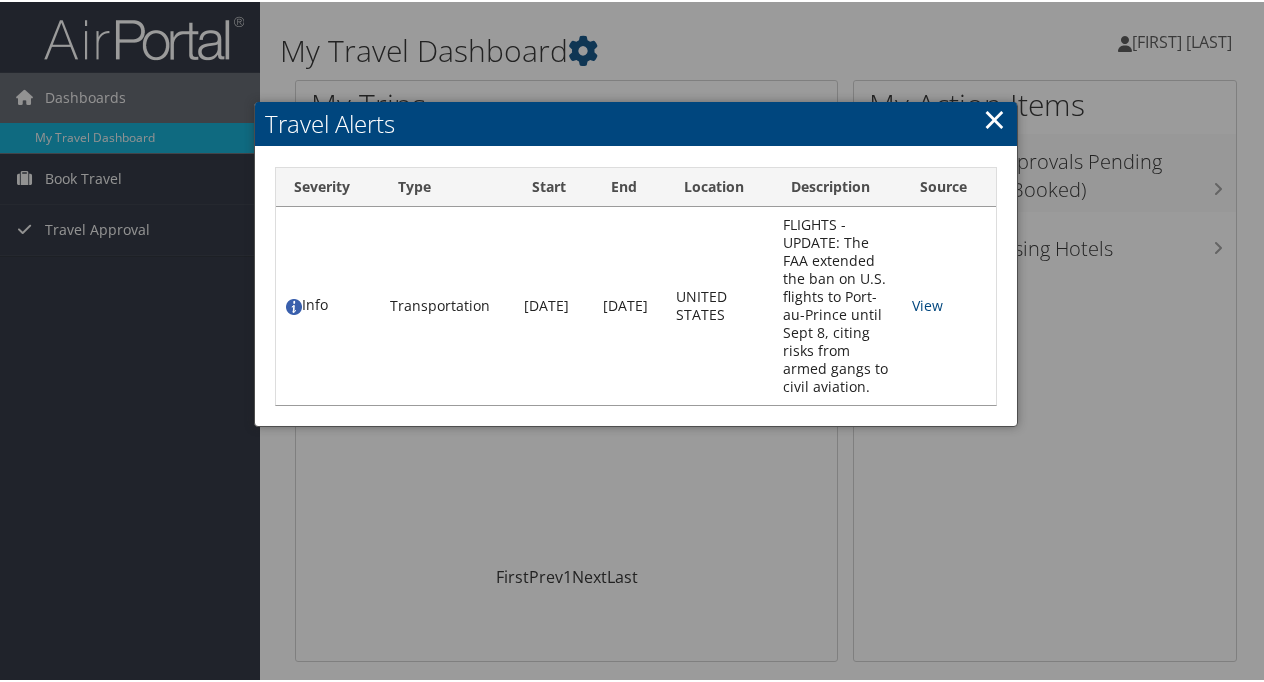 click on "×" at bounding box center (994, 117) 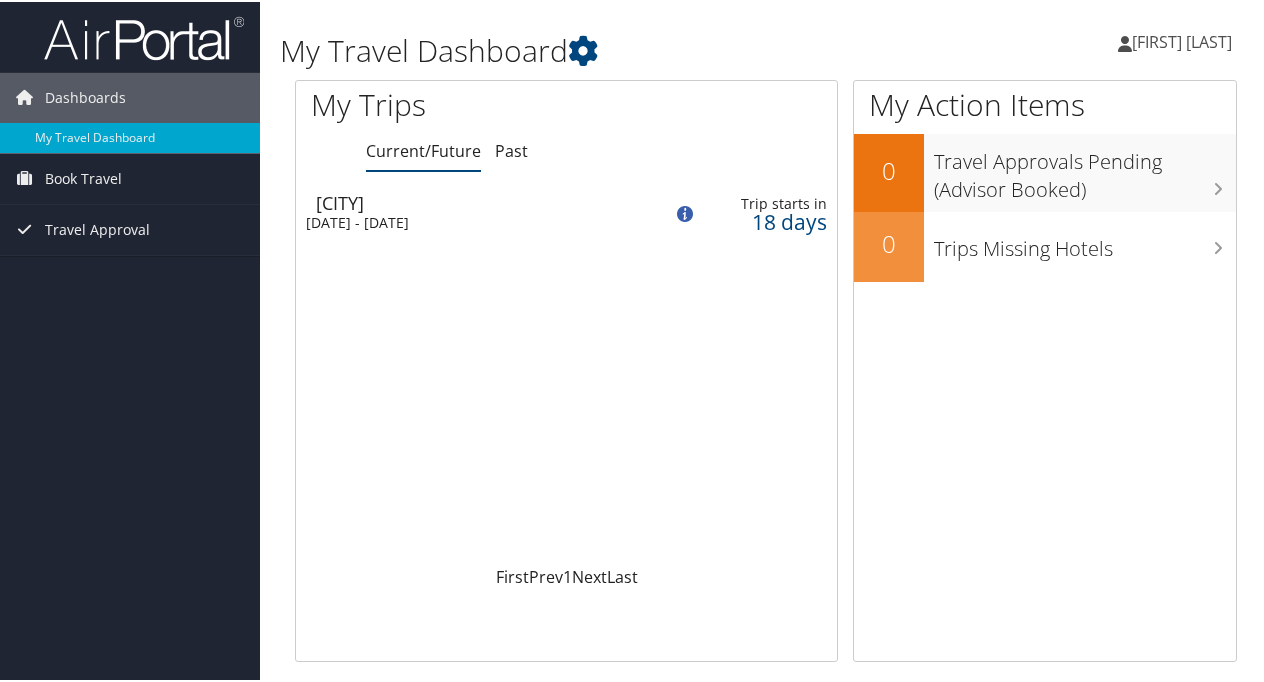 click on "Tue 19 Aug 2025 - Wed 20 Aug 2025" at bounding box center (469, 221) 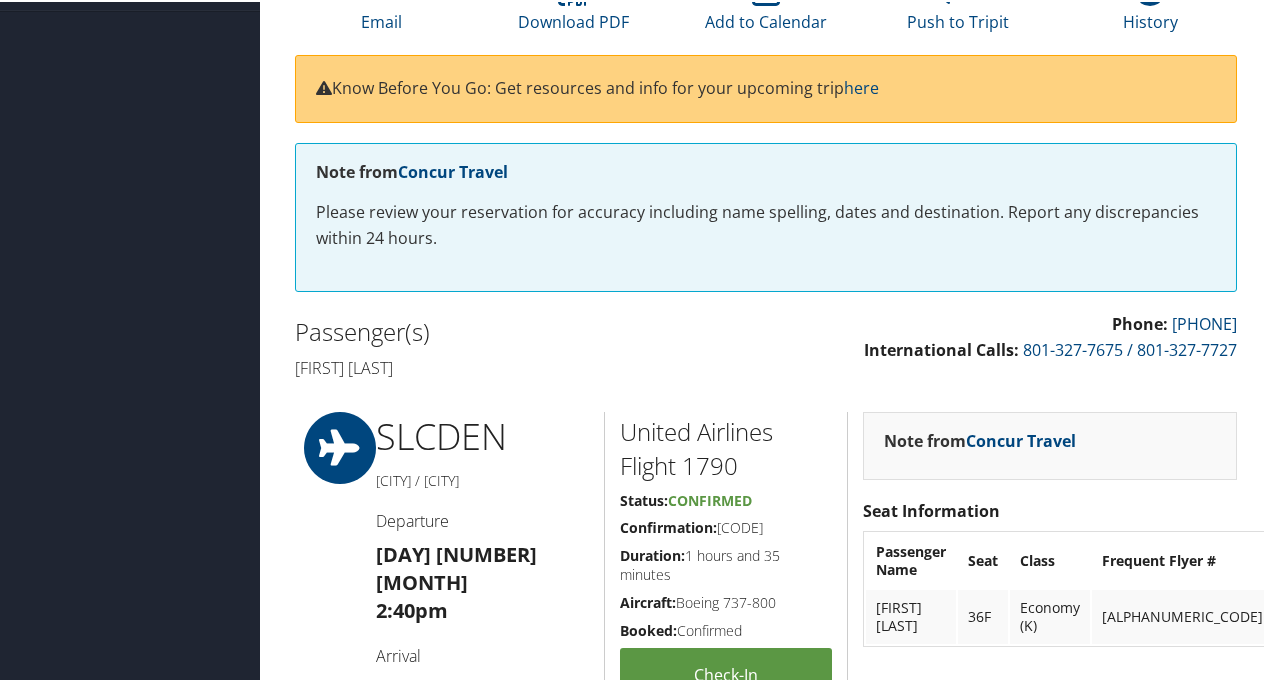 scroll, scrollTop: 0, scrollLeft: 0, axis: both 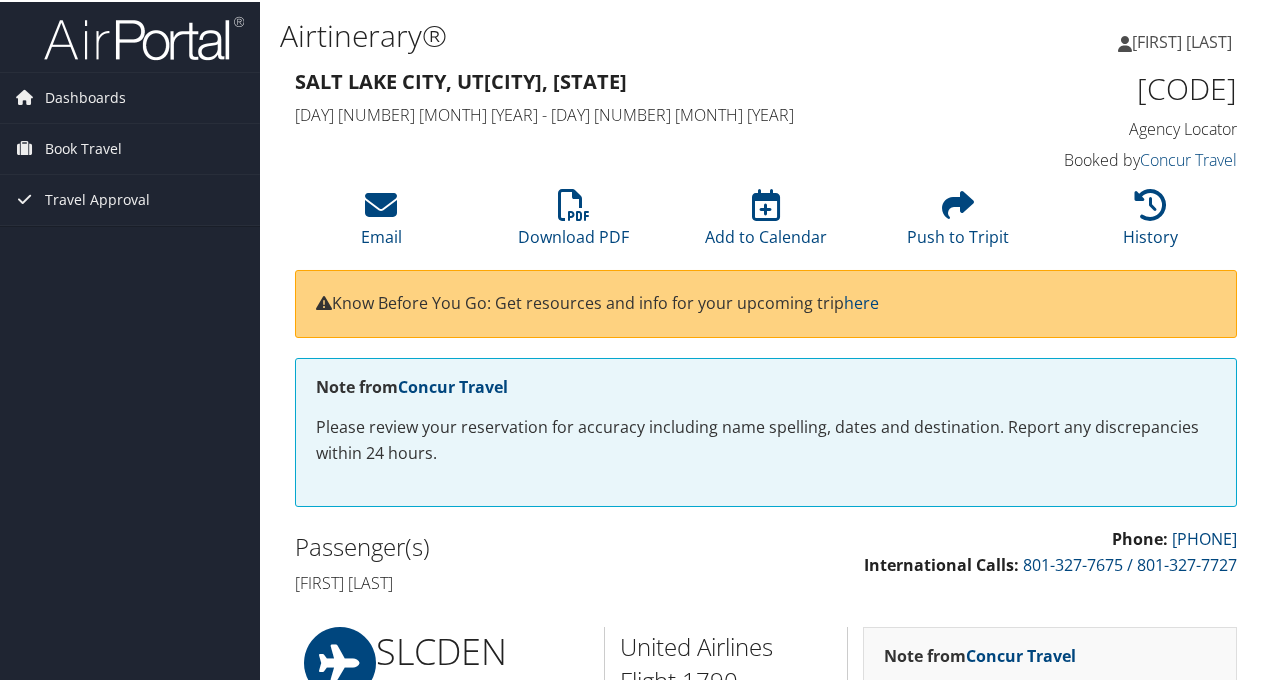 click on "[FIRST] [LAST]" at bounding box center (1182, 40) 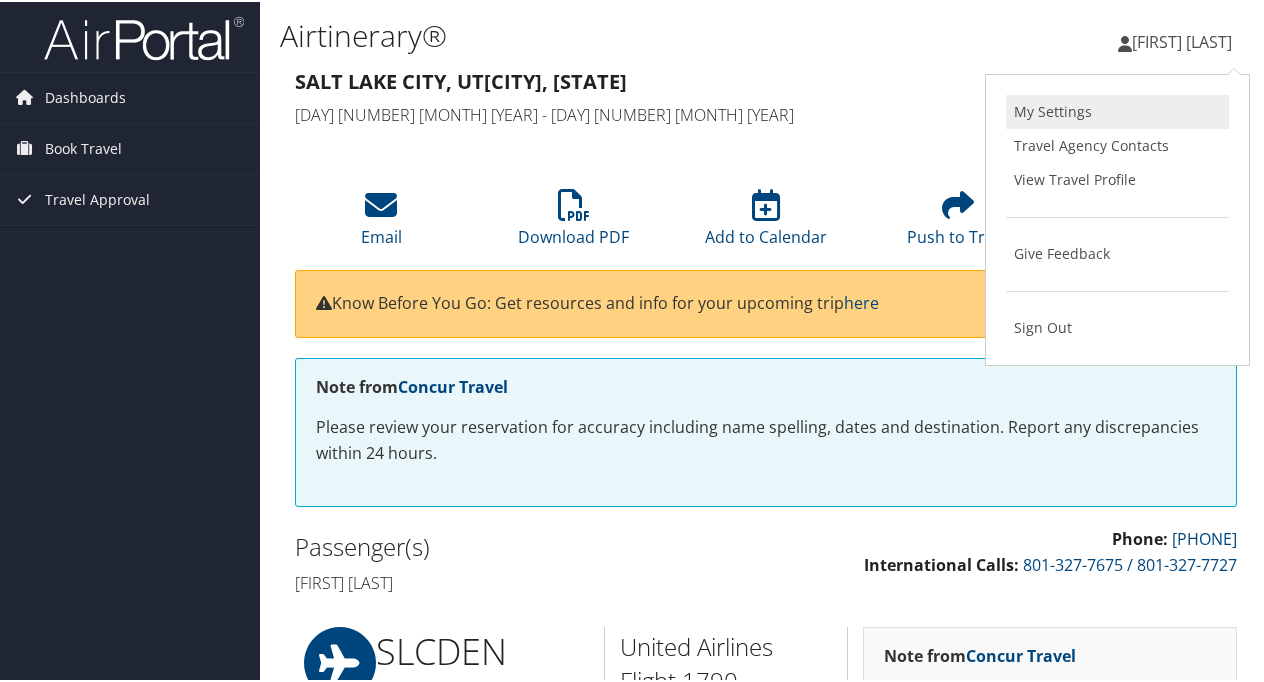 click on "My Settings" at bounding box center (1117, 110) 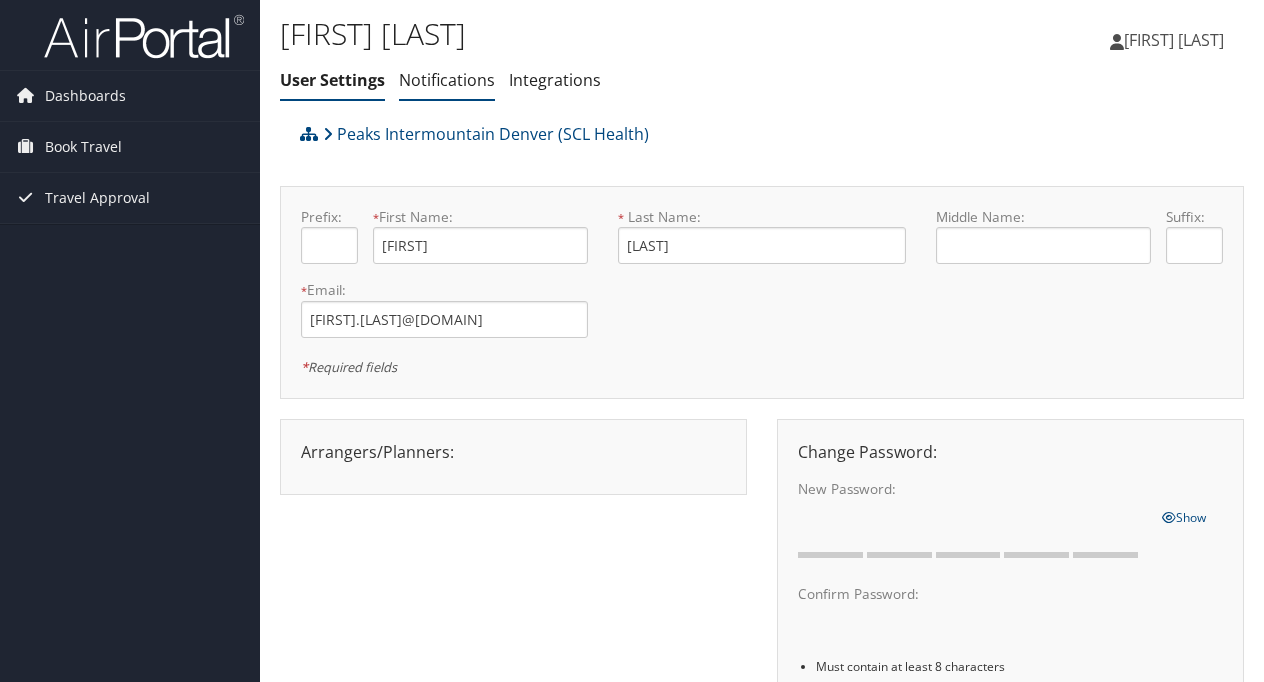 scroll, scrollTop: 0, scrollLeft: 0, axis: both 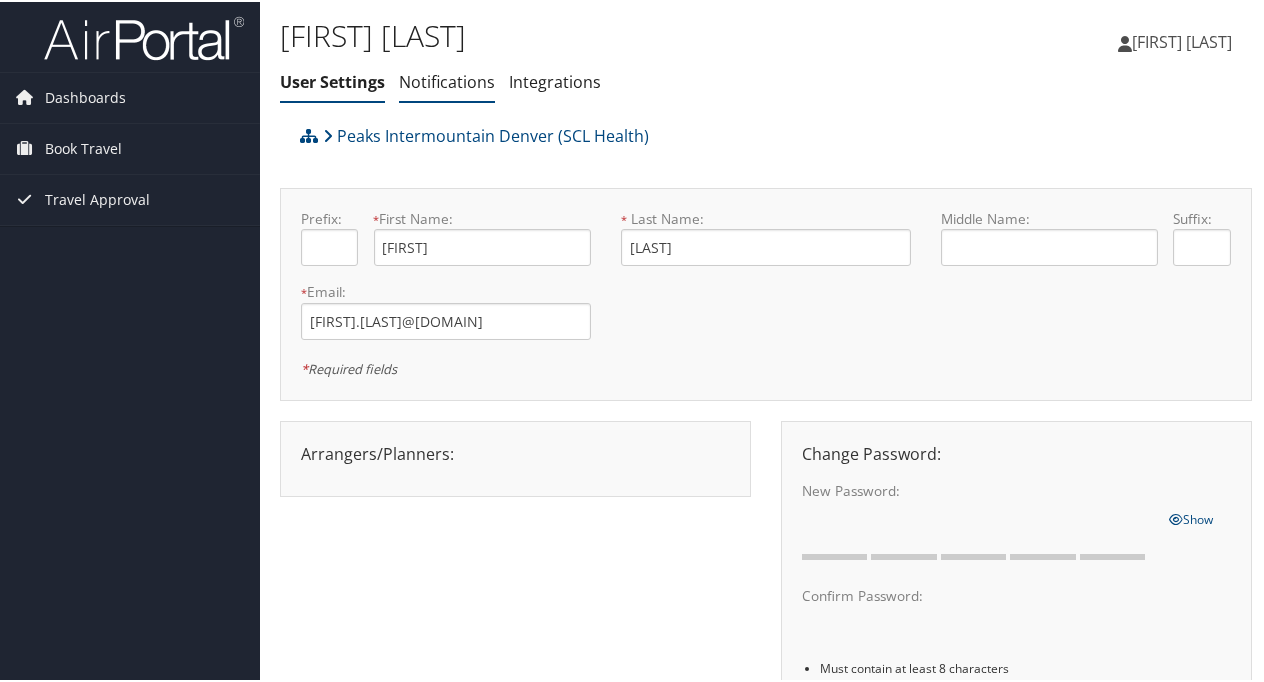 click on "Notifications" at bounding box center [447, 80] 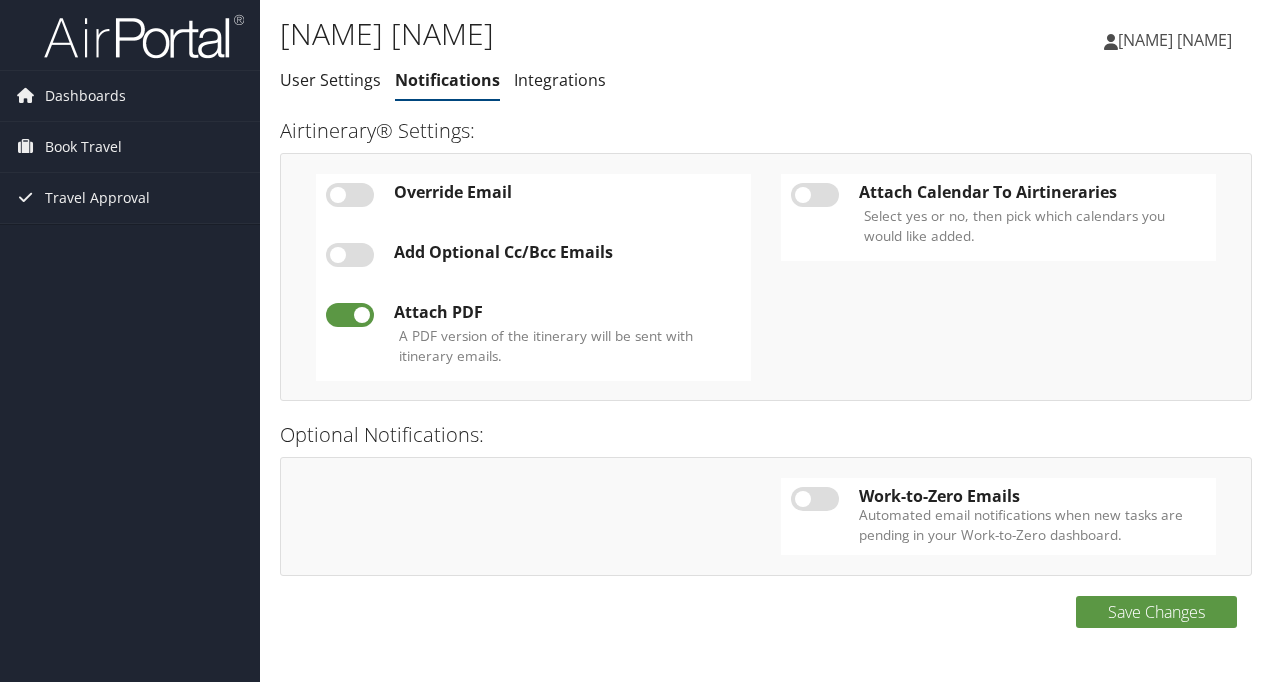 scroll, scrollTop: 0, scrollLeft: 0, axis: both 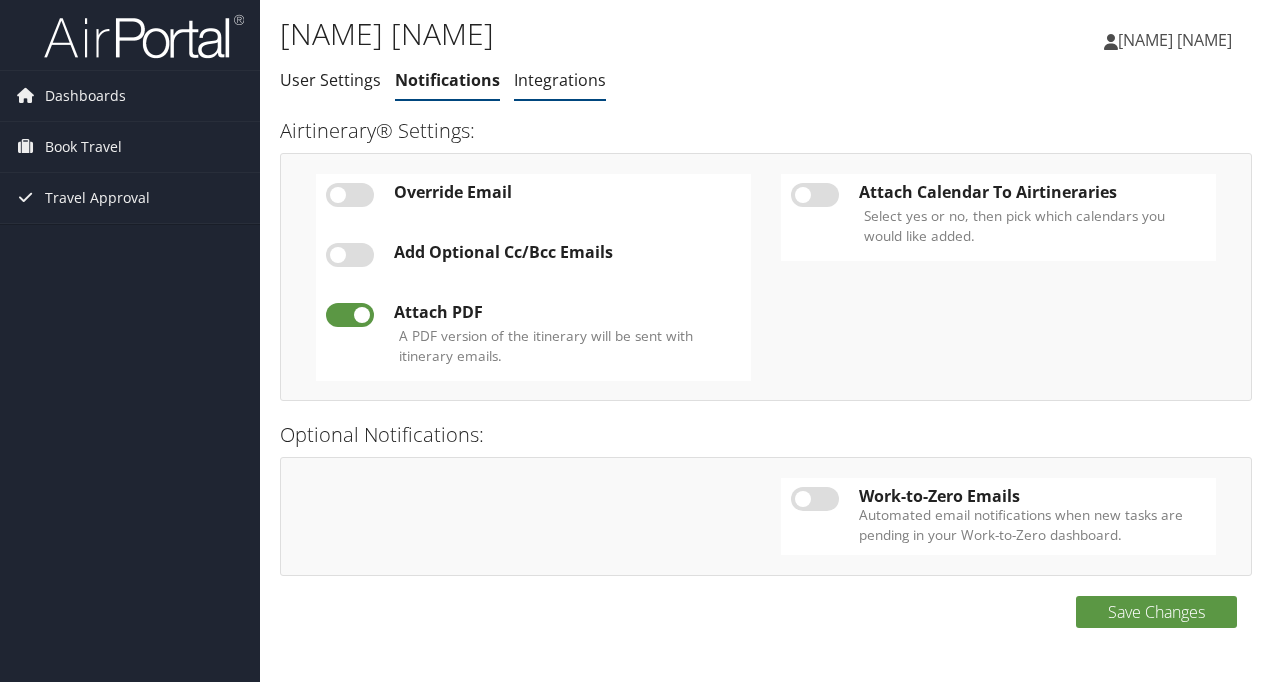 click on "Integrations" at bounding box center [560, 80] 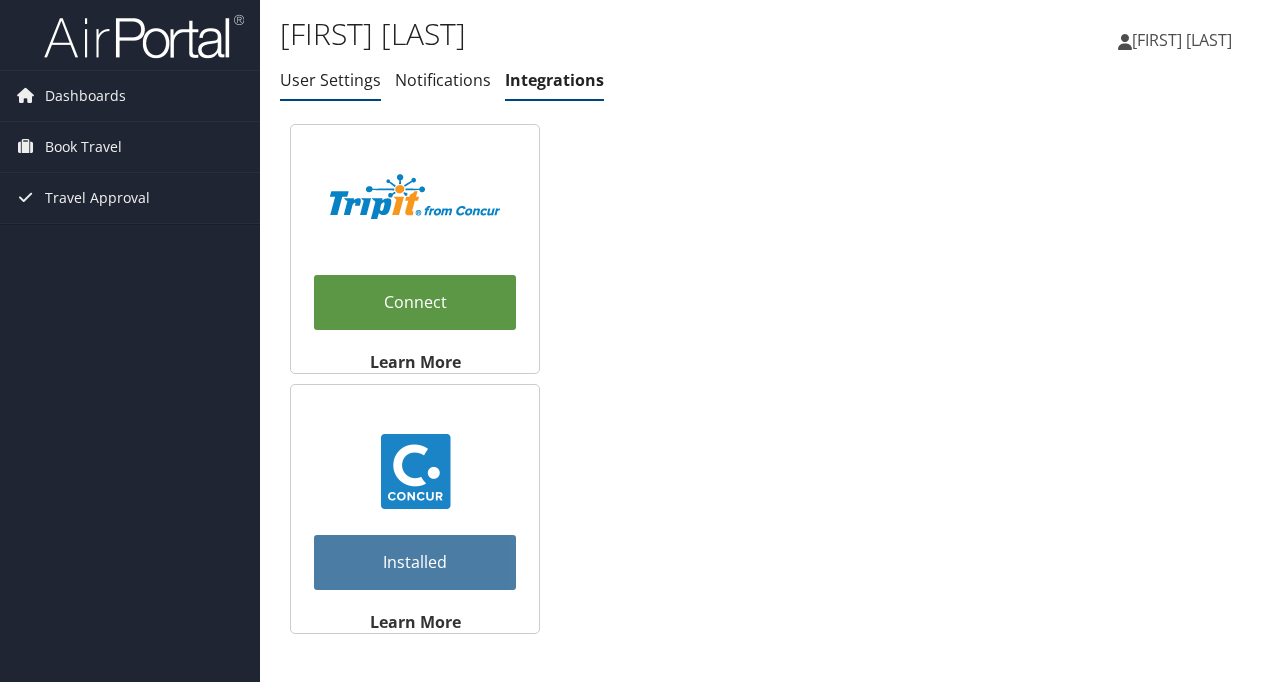 scroll, scrollTop: 0, scrollLeft: 0, axis: both 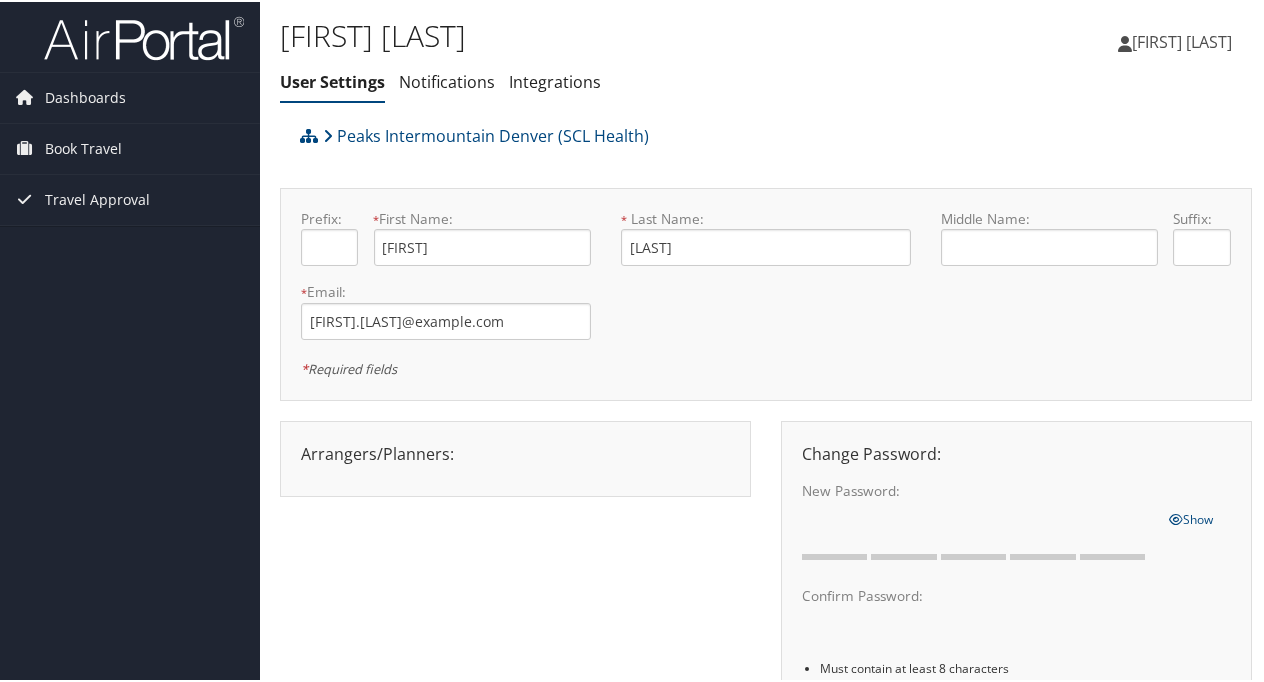 click on "Arrangers/Planners:   Edit Arrangers & Planners     April   [LAST]   [FIRST]   [LAST]   Denise   [FIRST]   Denise   [LAST]   Dennise   [LAST]   Fiona   [LAST]   Jennifer   [LAST]   Jessica   [LAST]   Kaitlyn   [LAST]   Nina   [LAST]   Peter   [LAST]   Terence   [LAST]   Tina   [LAST]   Yvonne   [LAST] Save Changes Cancel ×" at bounding box center [515, 452] 